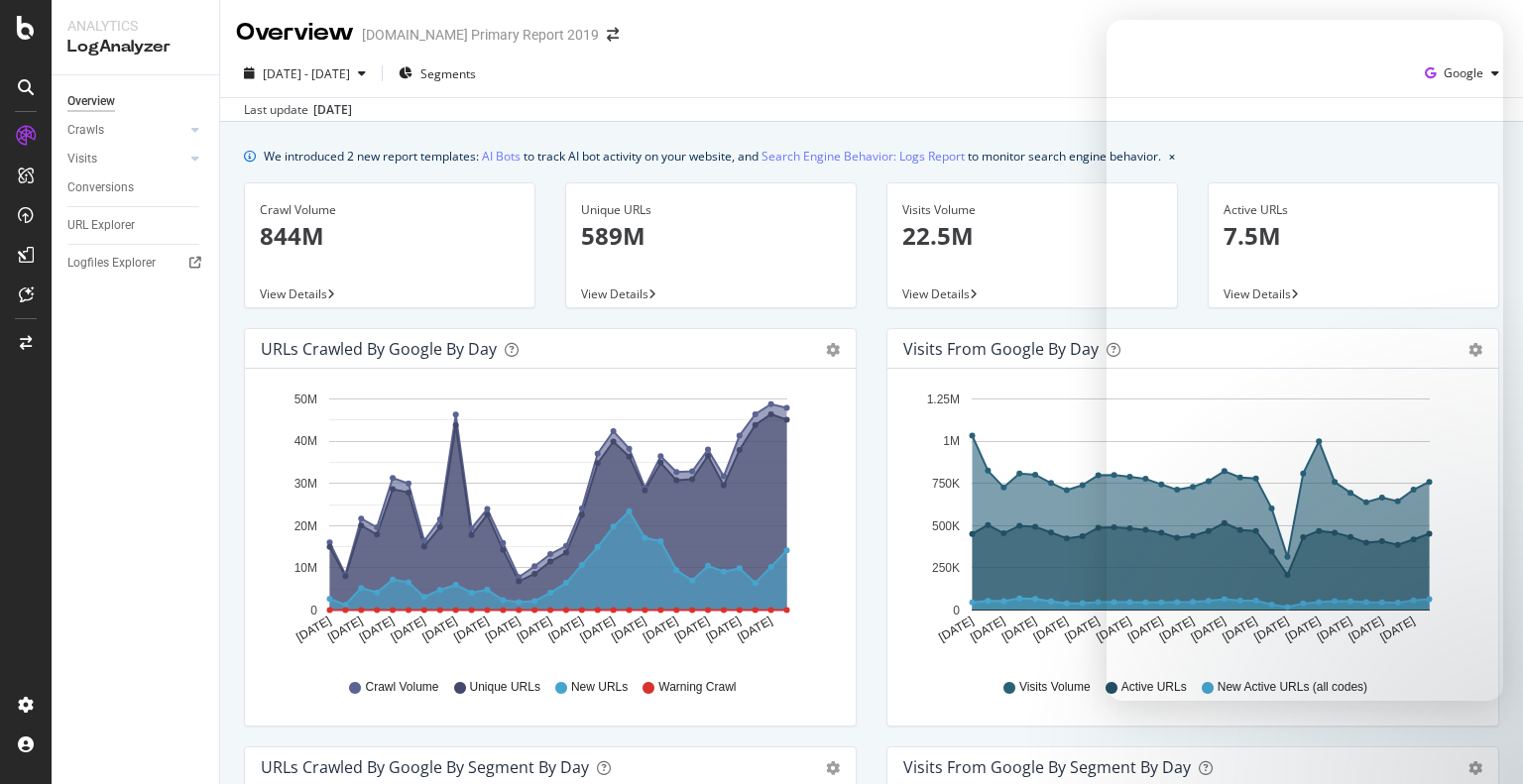 scroll, scrollTop: 0, scrollLeft: 0, axis: both 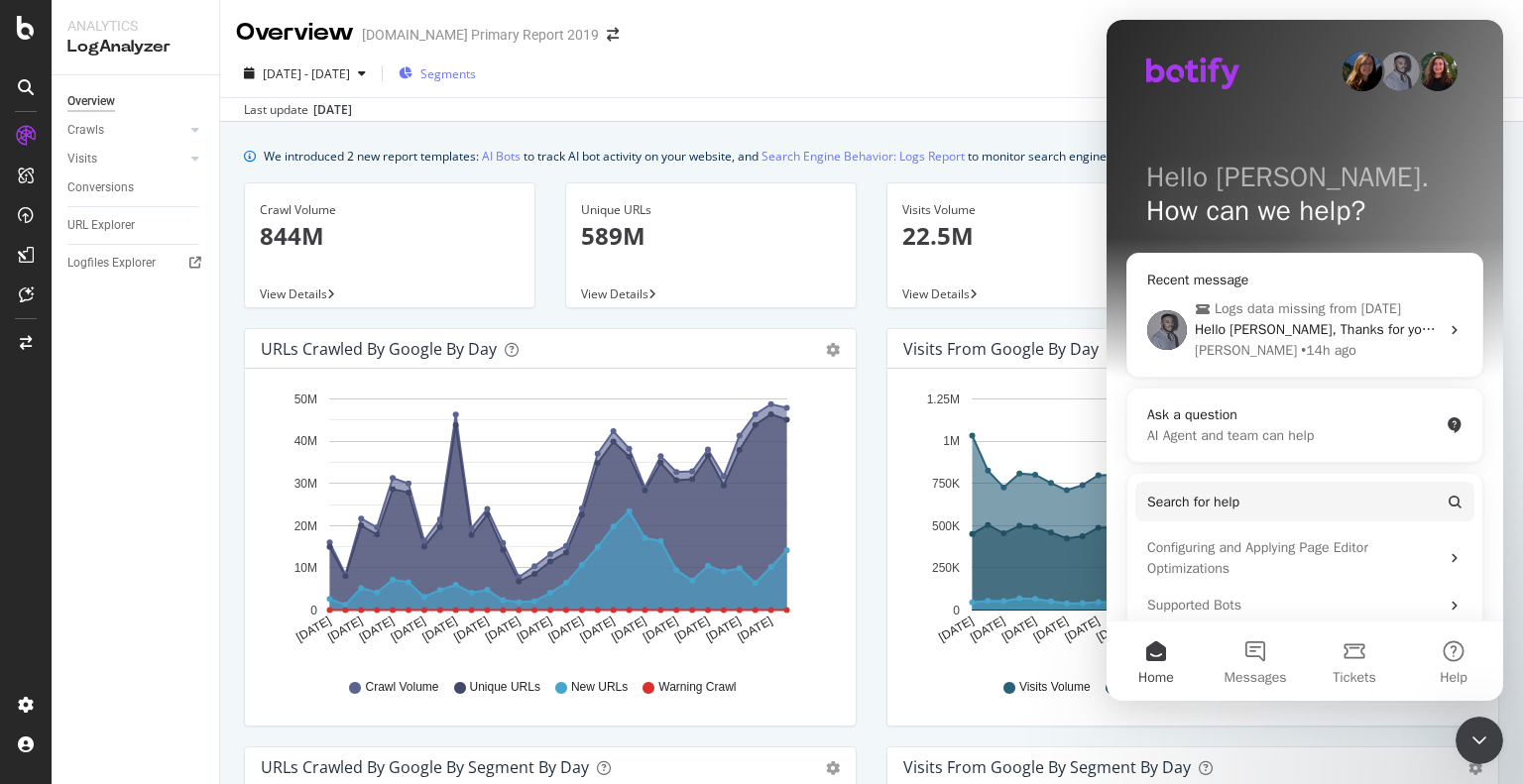 click on "Segments" at bounding box center [448, 73] 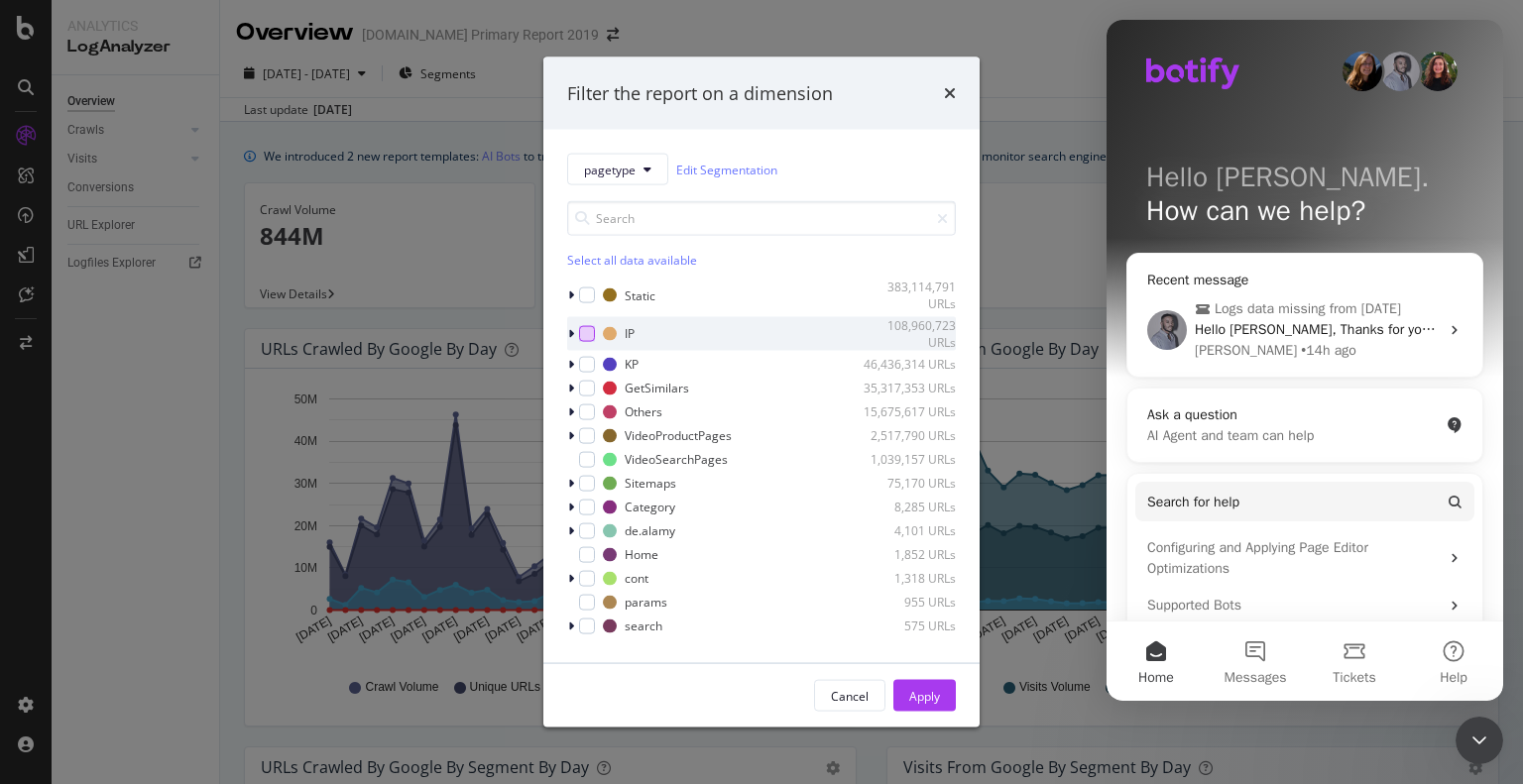 click at bounding box center [587, 333] 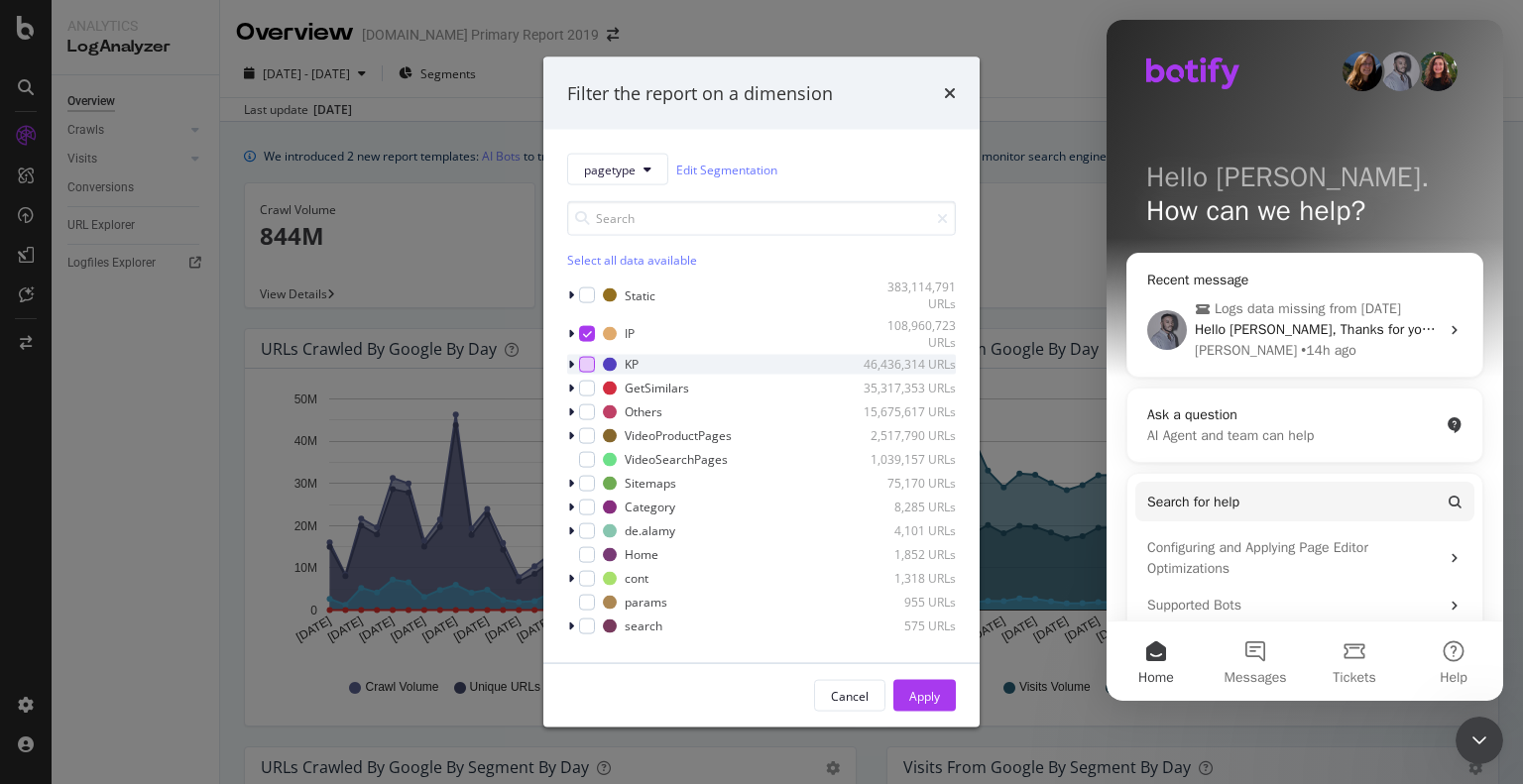 click on "KP 46,436,314   URLs" at bounding box center (762, 364) 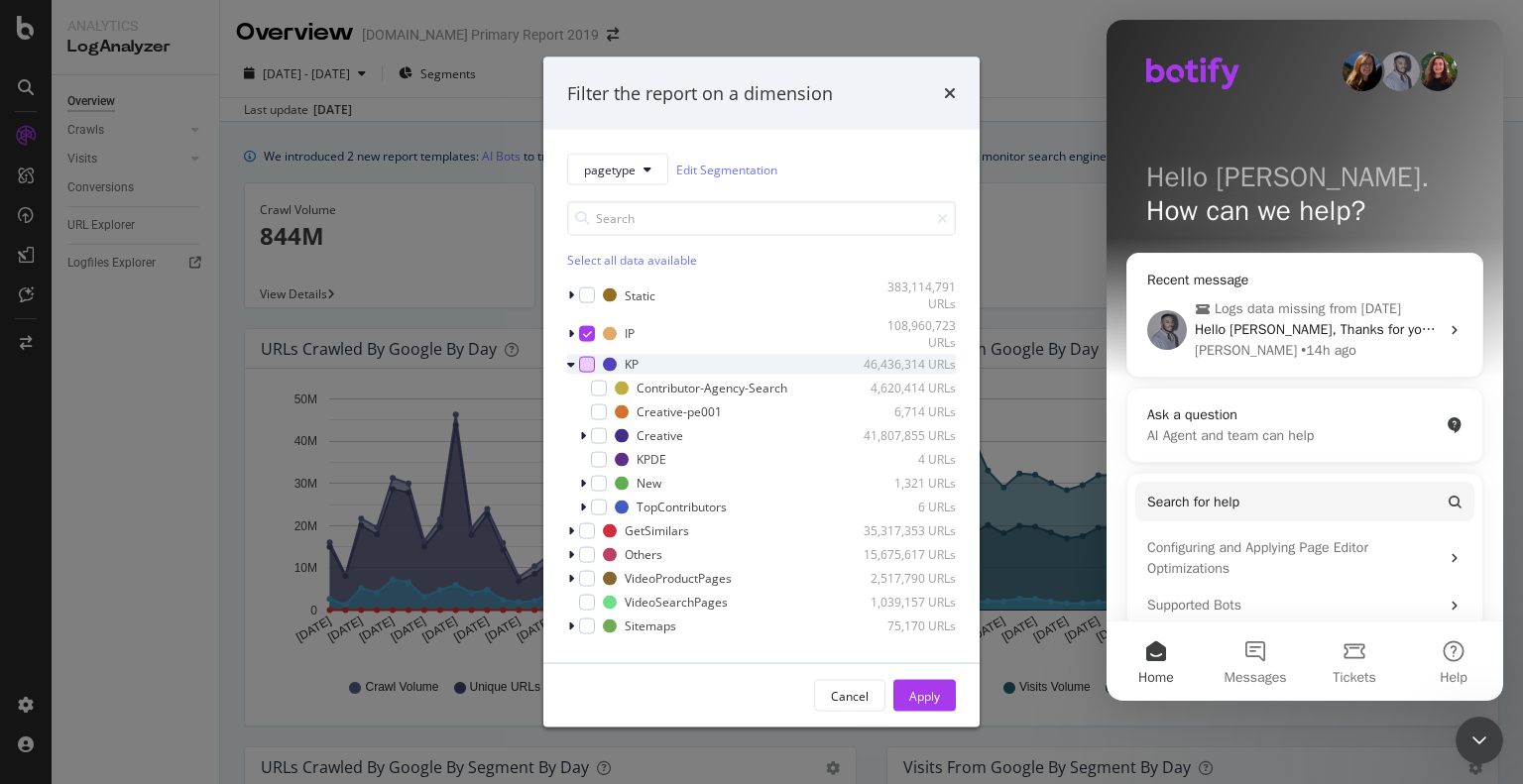 click at bounding box center [587, 364] 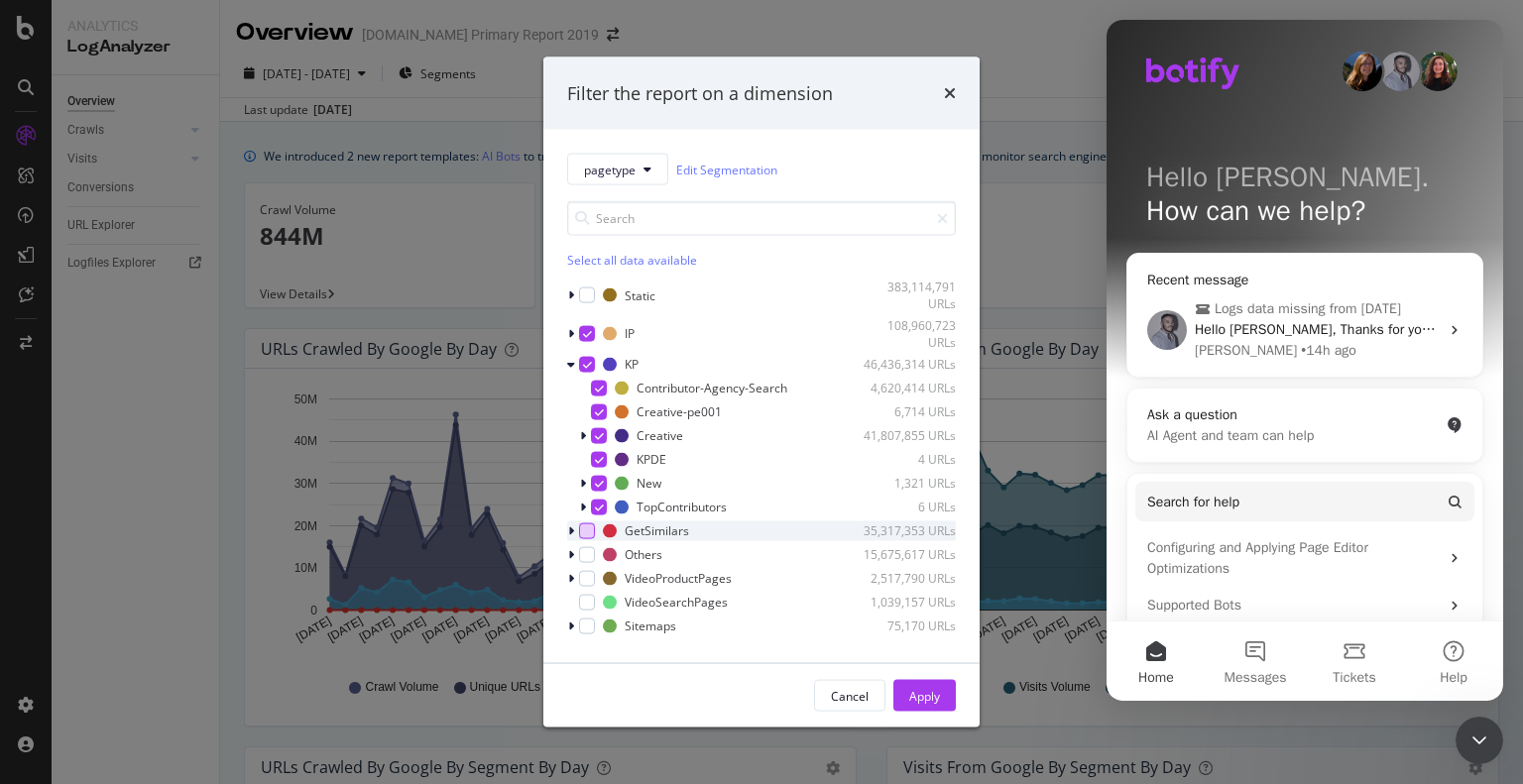 click at bounding box center [587, 530] 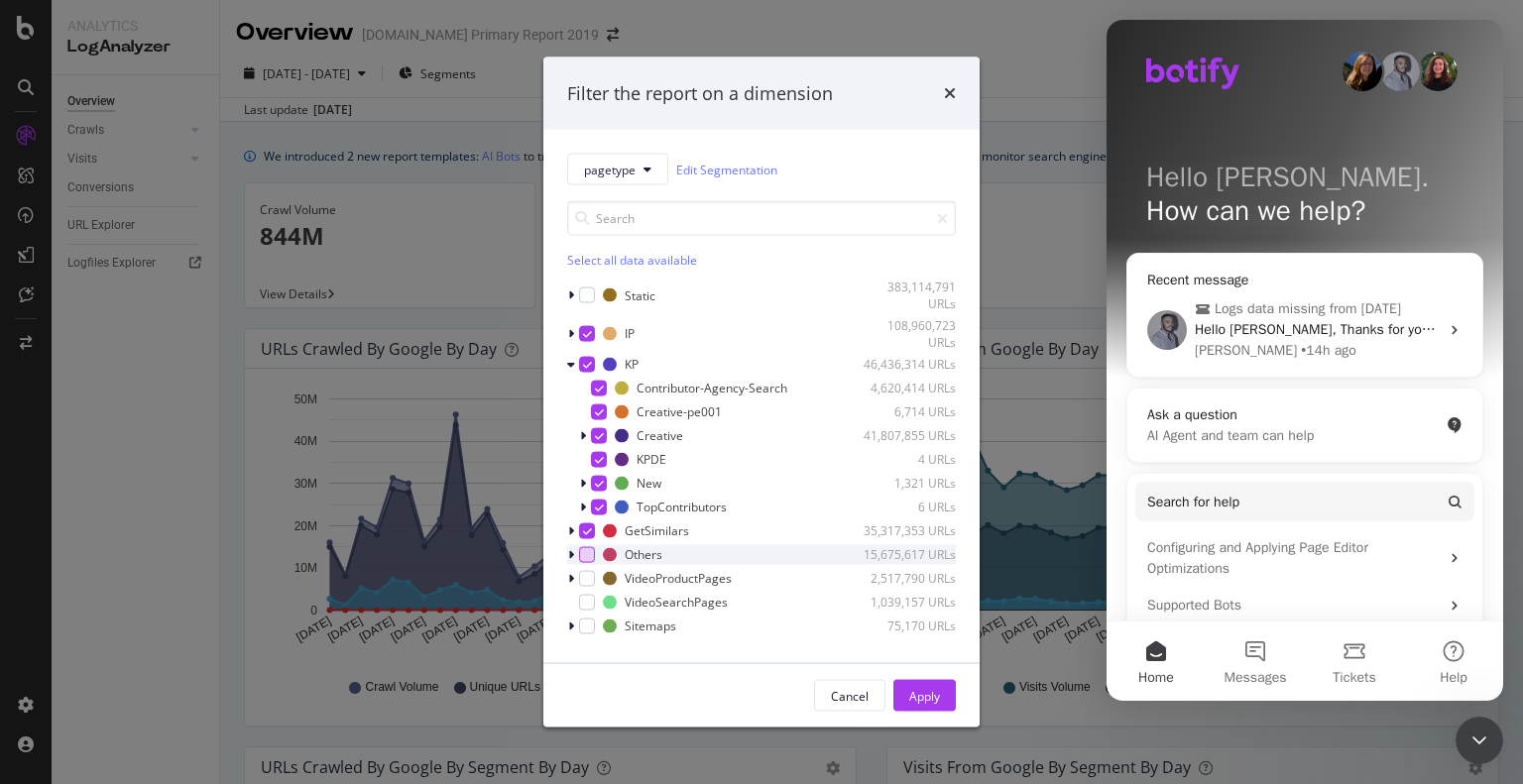 click at bounding box center [587, 554] 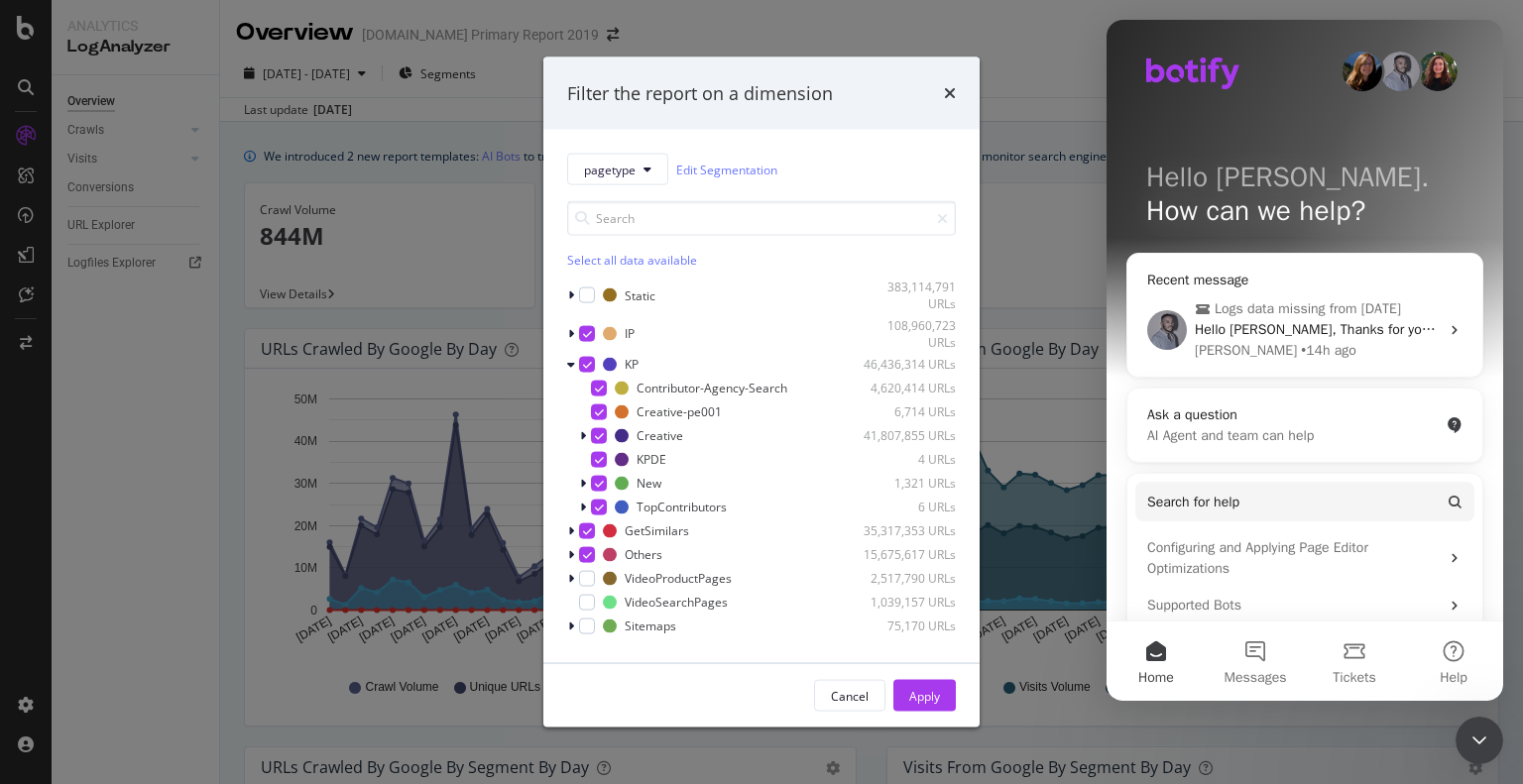 click on "Apply" at bounding box center [924, 696] 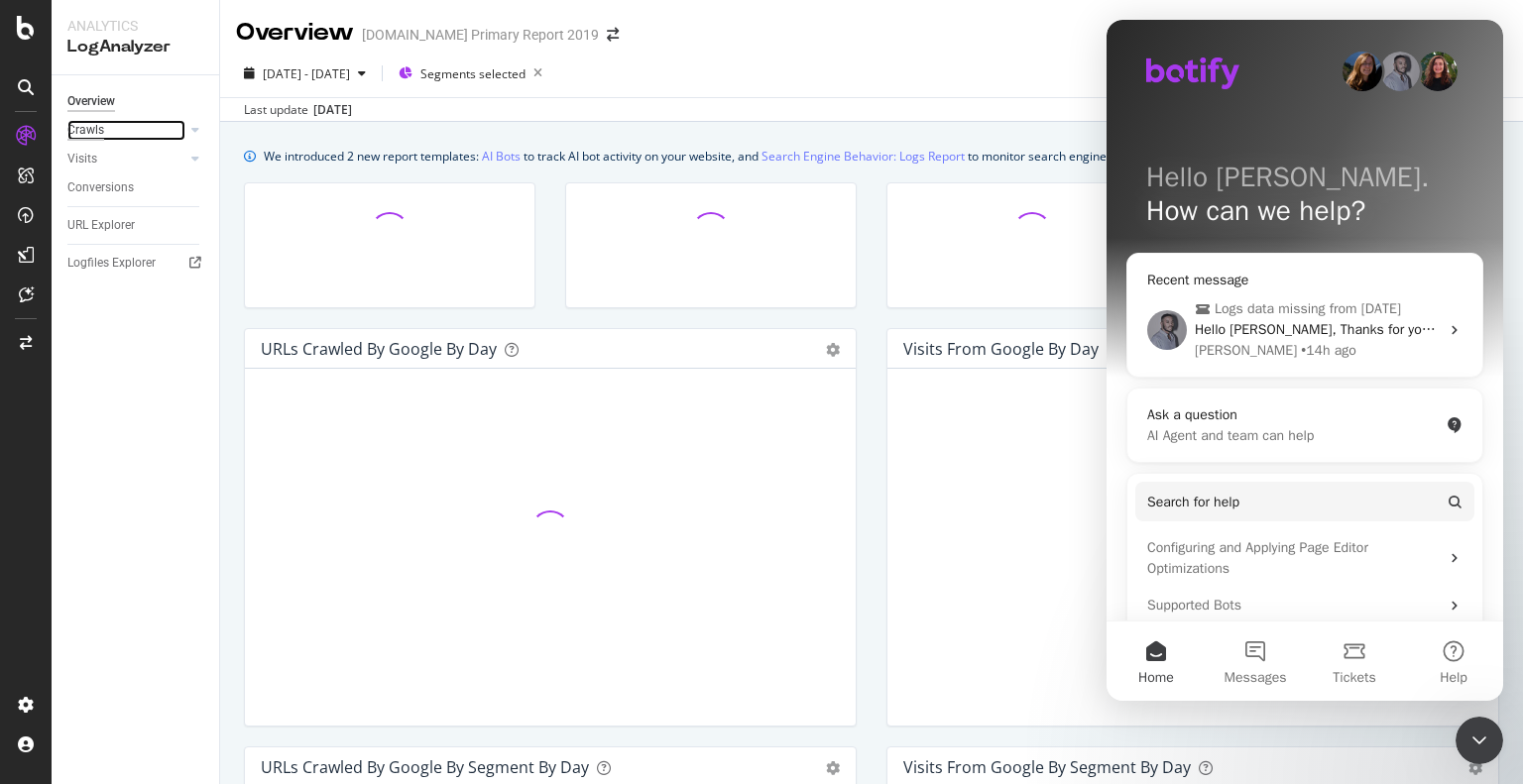 click on "Crawls" at bounding box center [85, 130] 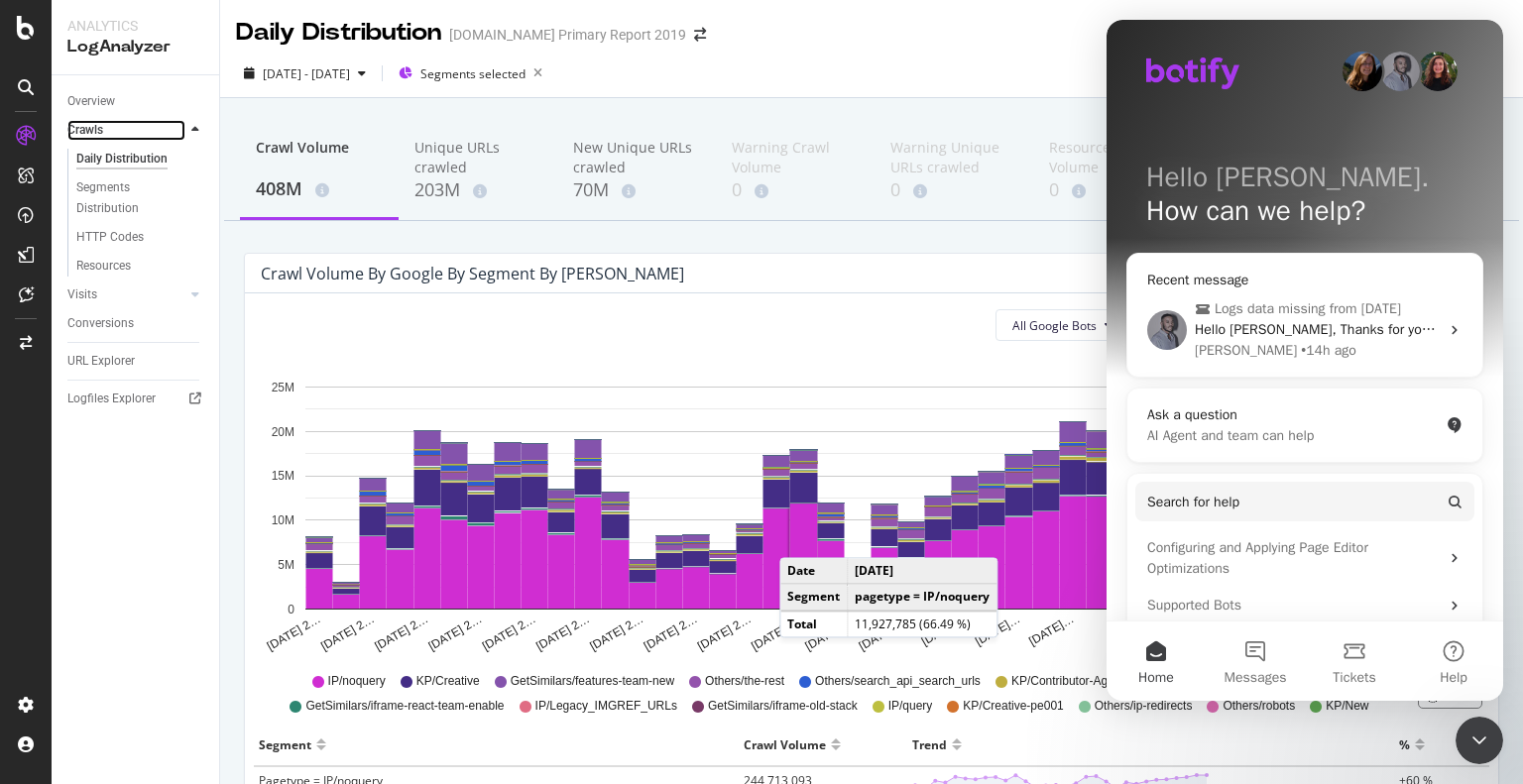 scroll, scrollTop: 297, scrollLeft: 0, axis: vertical 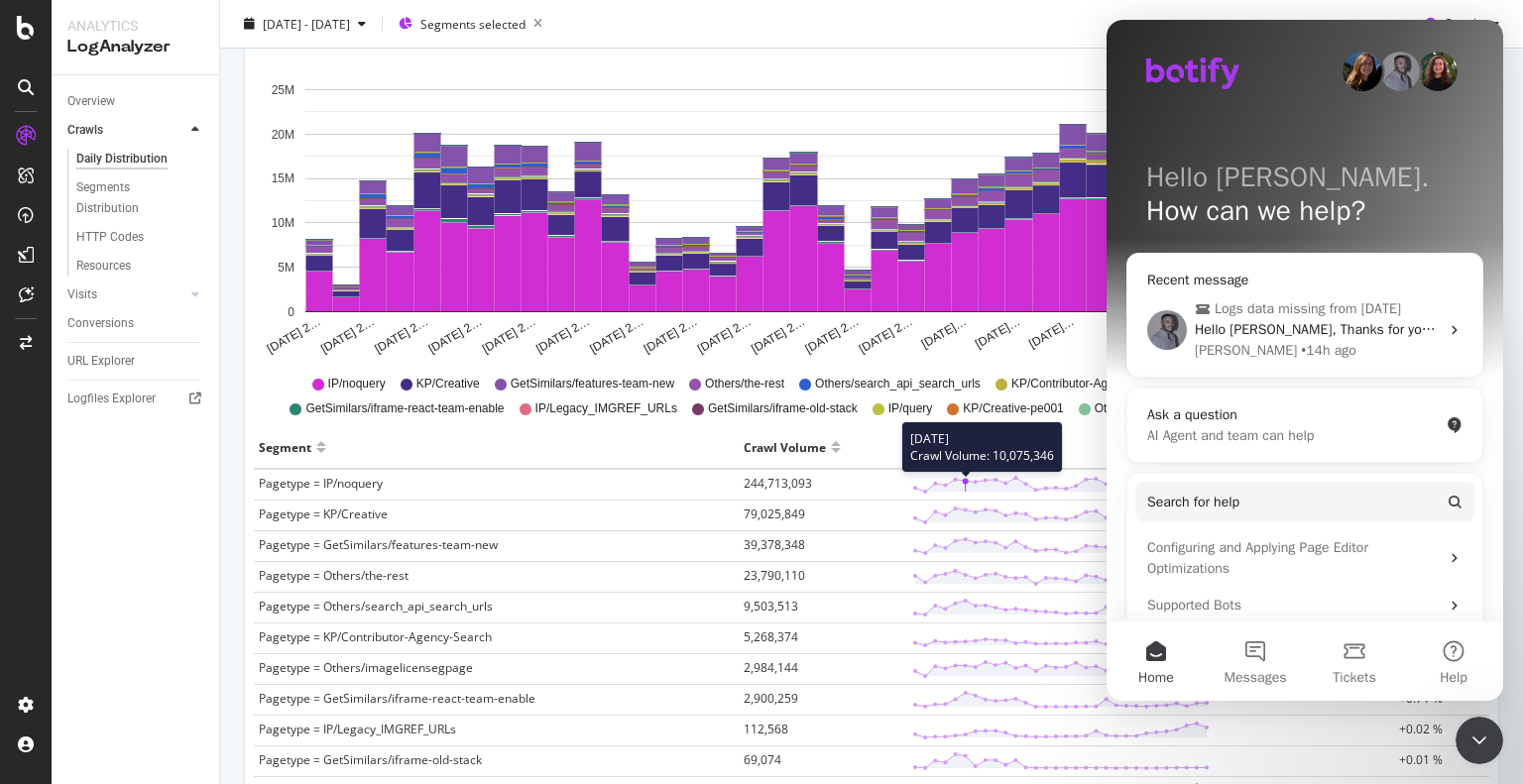 click 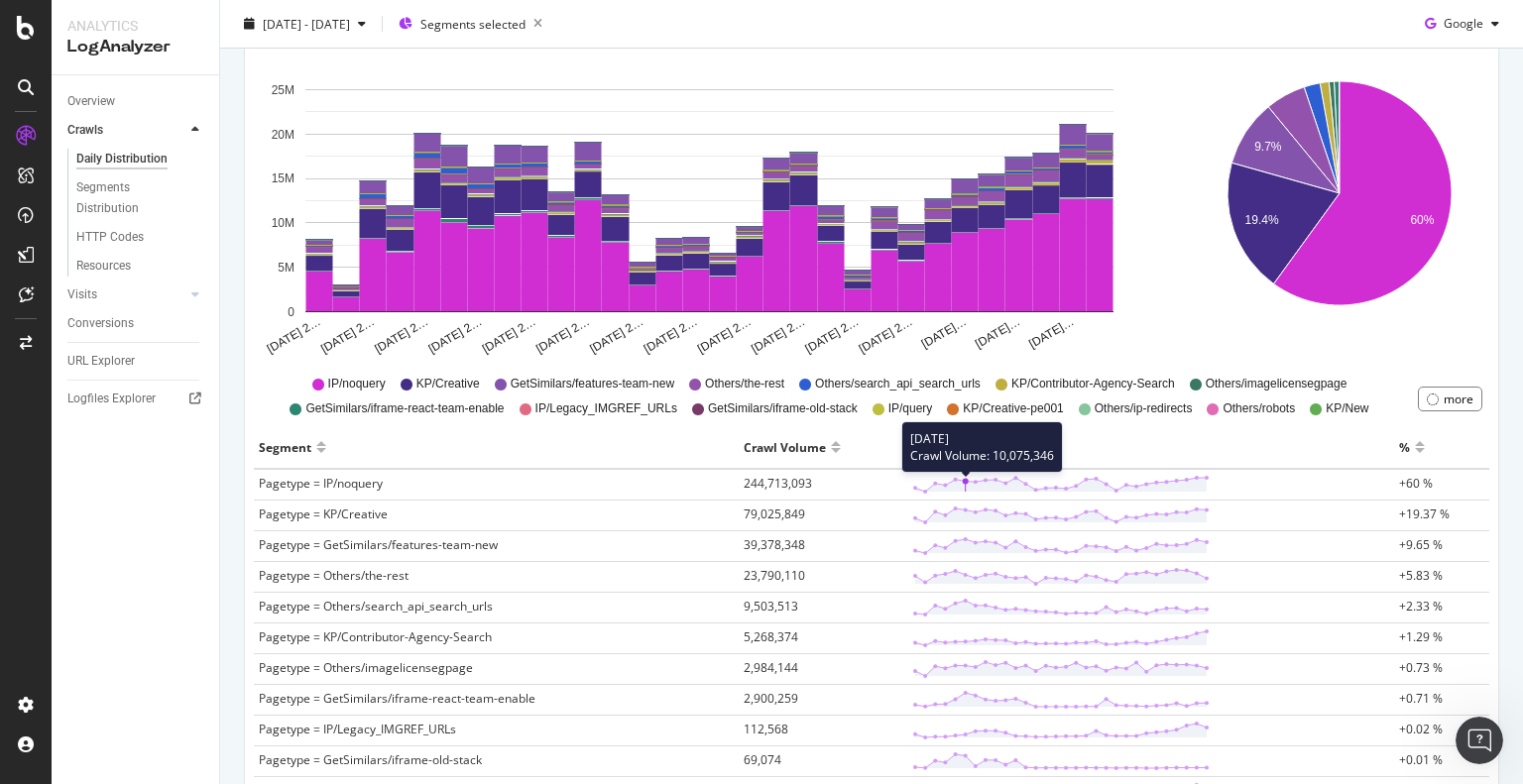 scroll, scrollTop: 0, scrollLeft: 0, axis: both 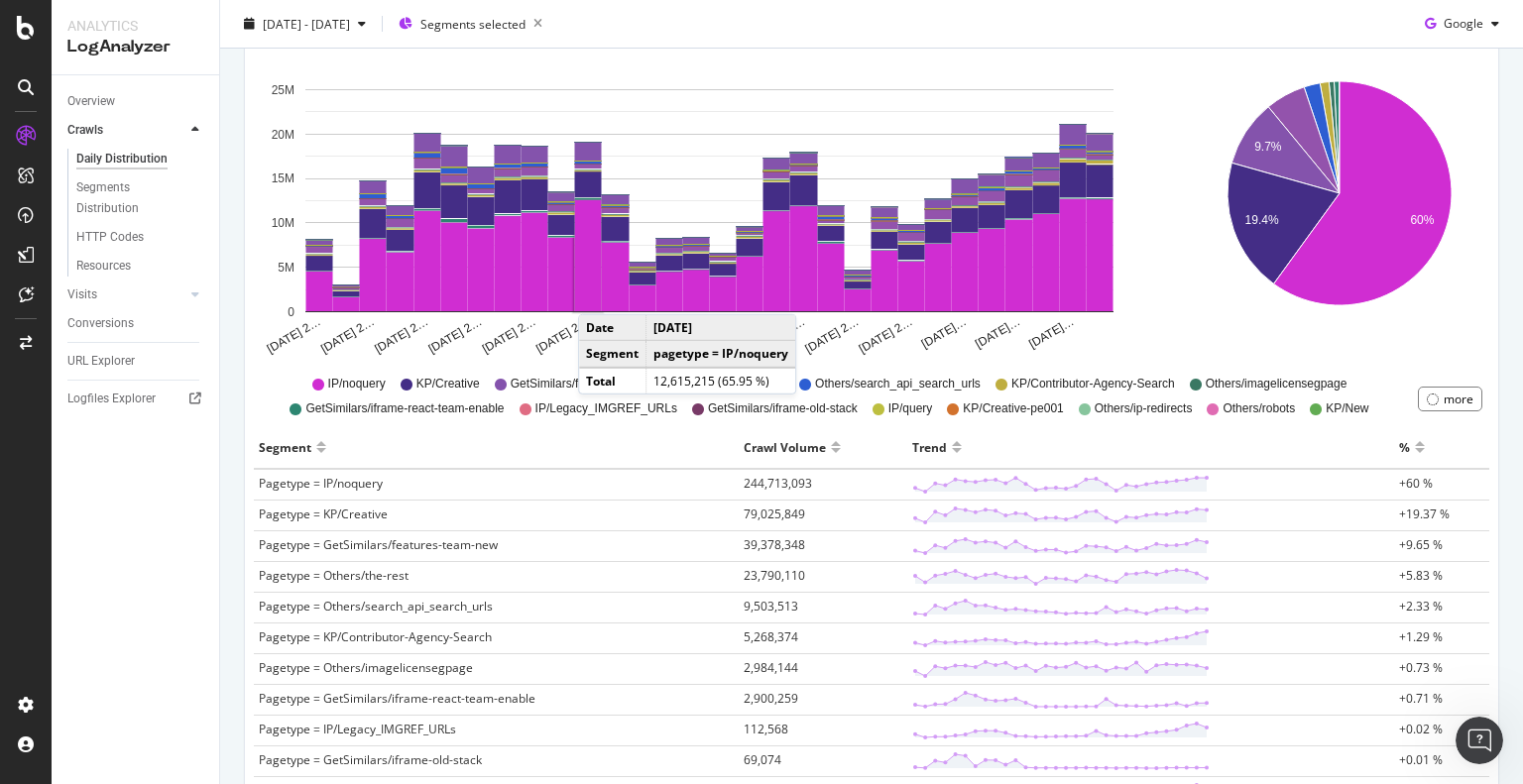 click 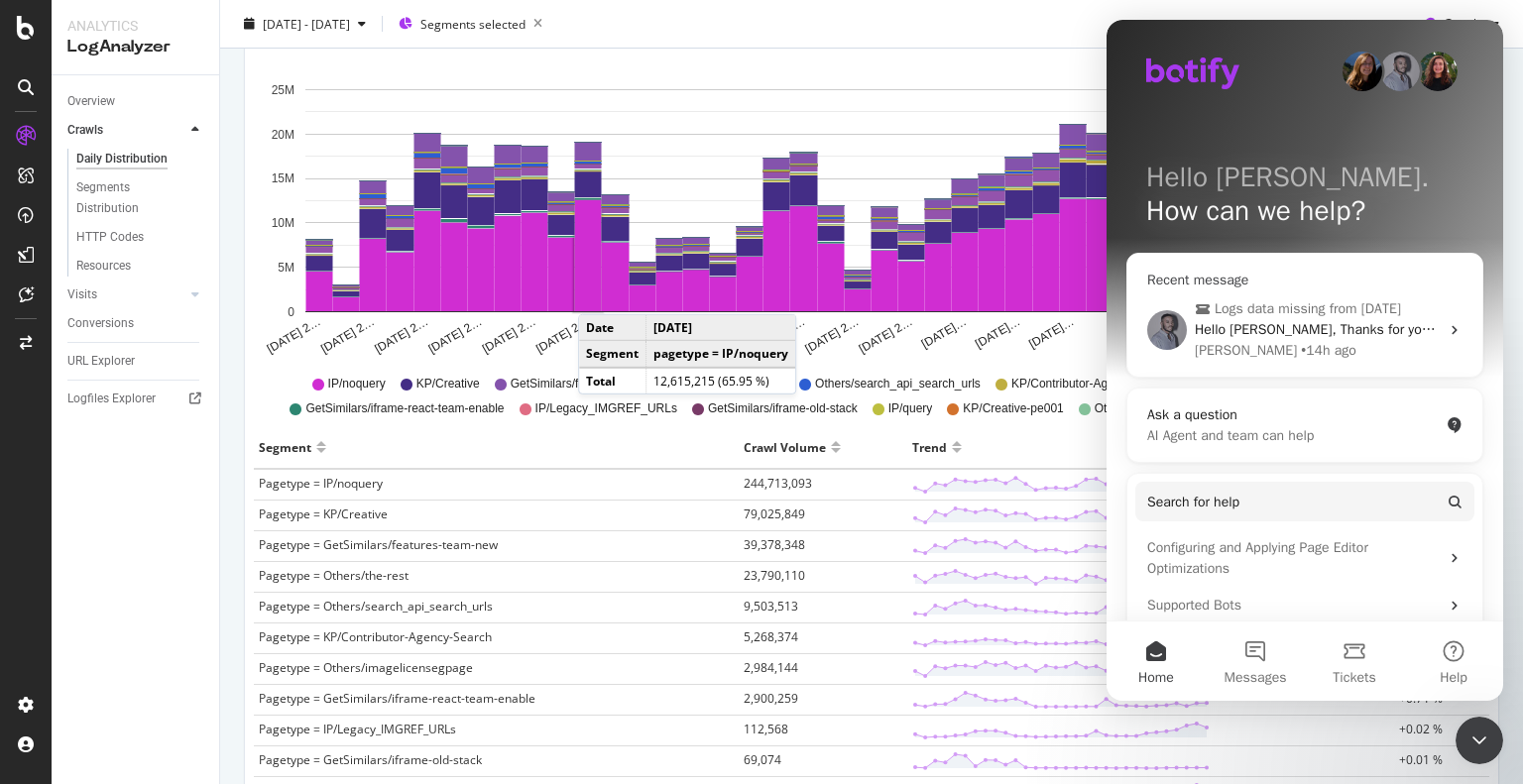click on "Hello [PERSON_NAME],   Thanks for your message.   I kept in the loop the IT team accordingly to what you told me. We won't fetch the "elastic" logs.  As we speak we are ingesting files and it should be fine in the following days. Please let us know whether it is the case.   Hope you are satisfied with your demand. Feel free to ask if you have questions!  Thanks   ​" at bounding box center [2277, 329] 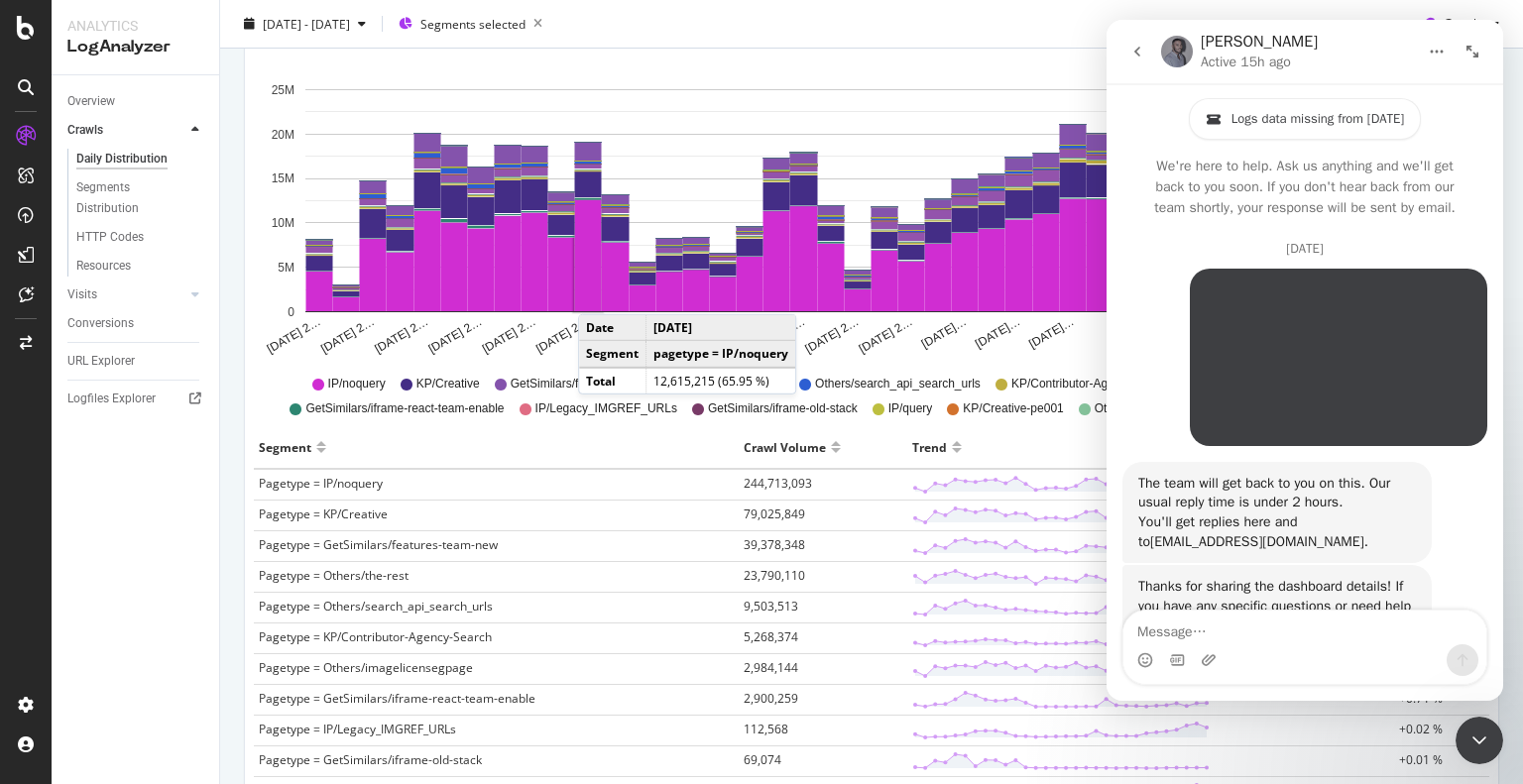 scroll, scrollTop: 5273, scrollLeft: 0, axis: vertical 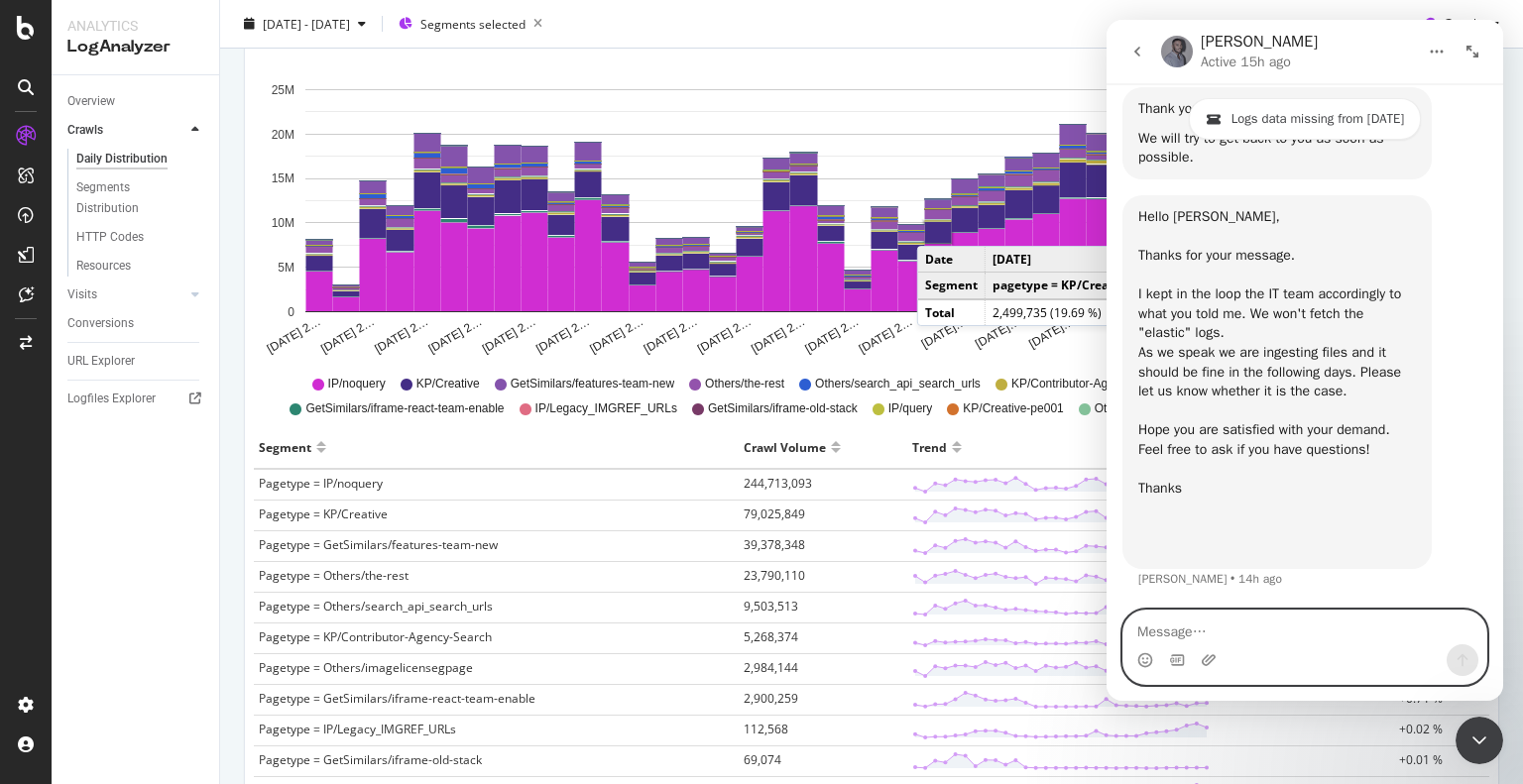 click at bounding box center (1305, 627) 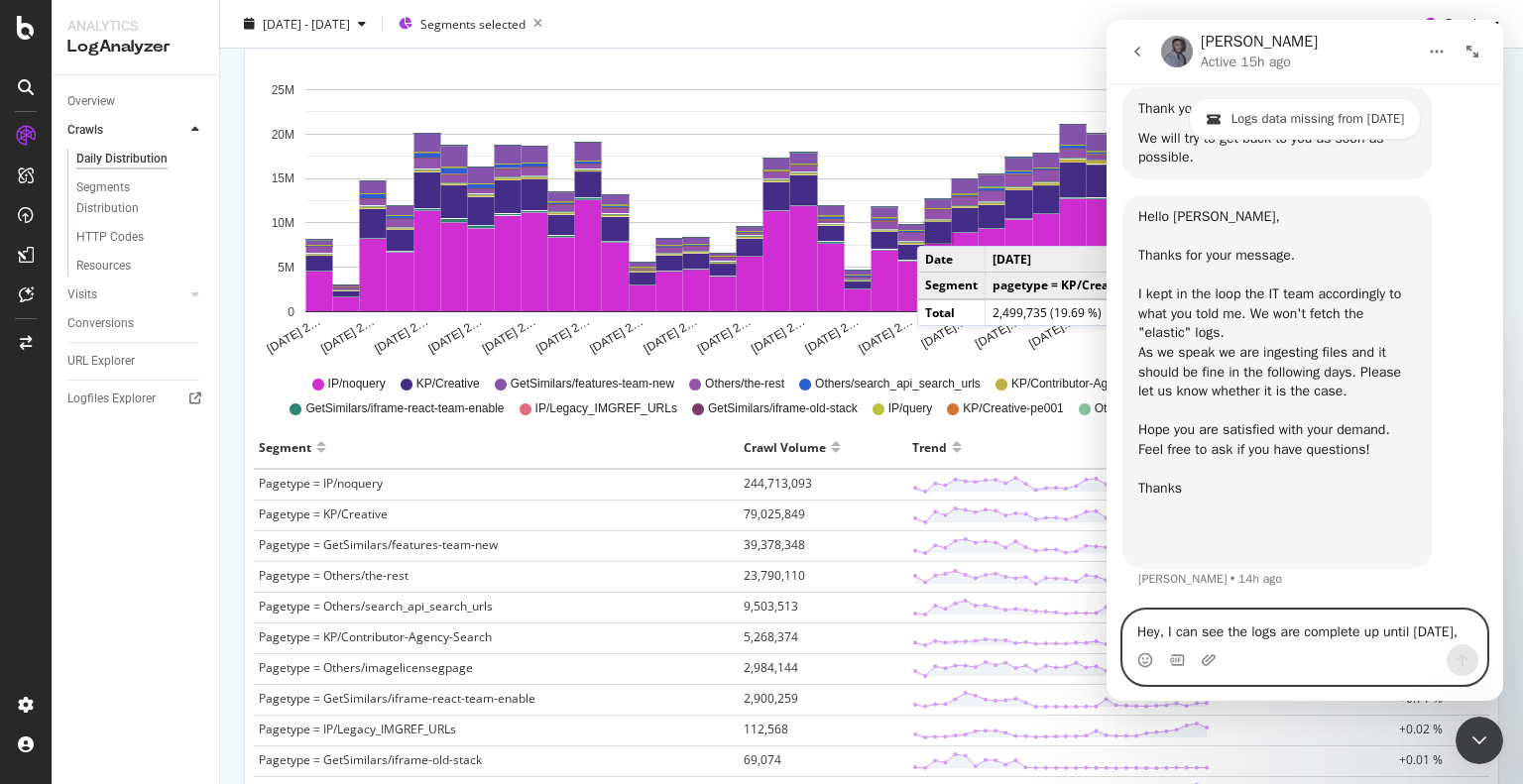 scroll, scrollTop: 53, scrollLeft: 0, axis: vertical 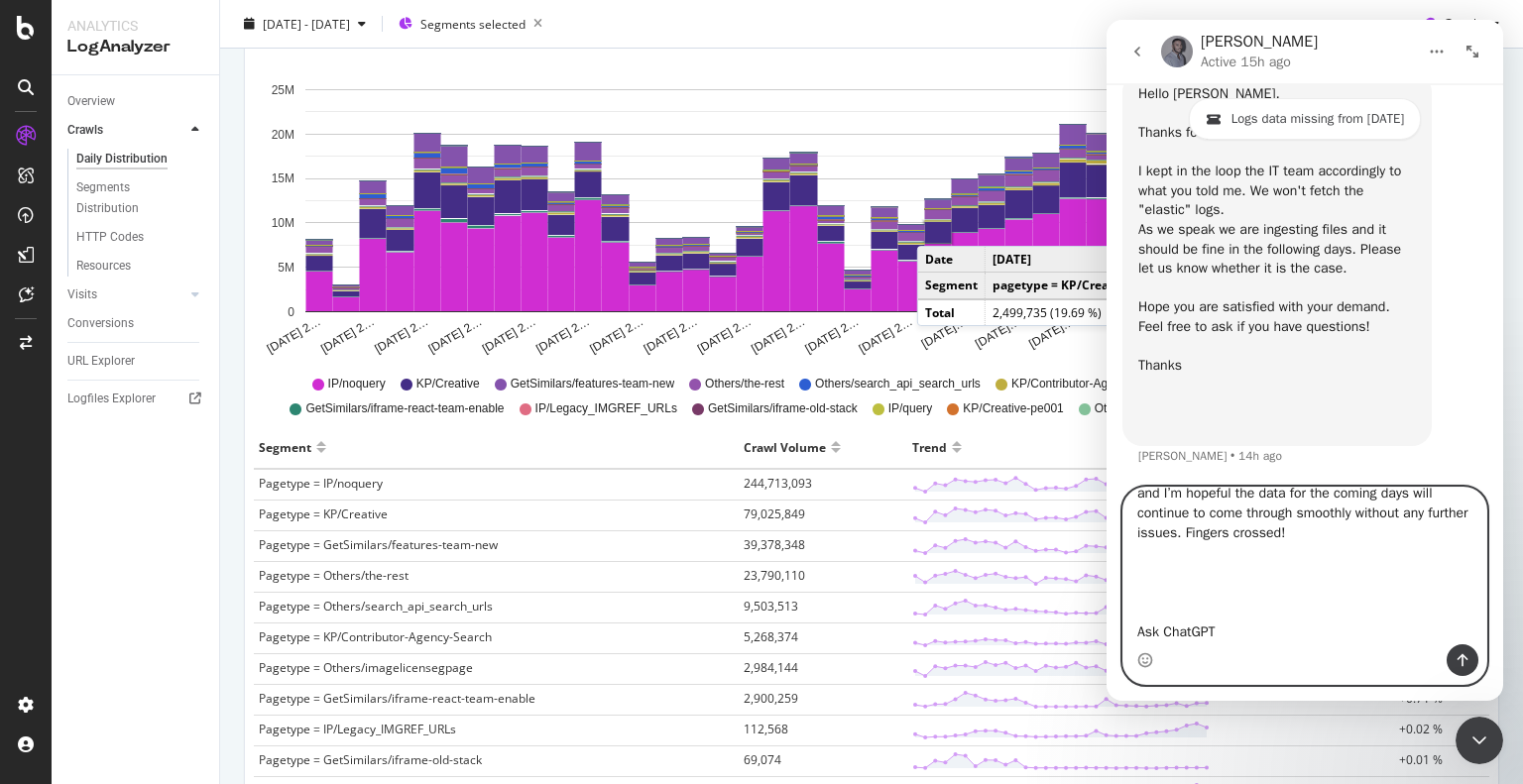 drag, startPoint x: 1231, startPoint y: 620, endPoint x: 2205, endPoint y: 562, distance: 975.7254 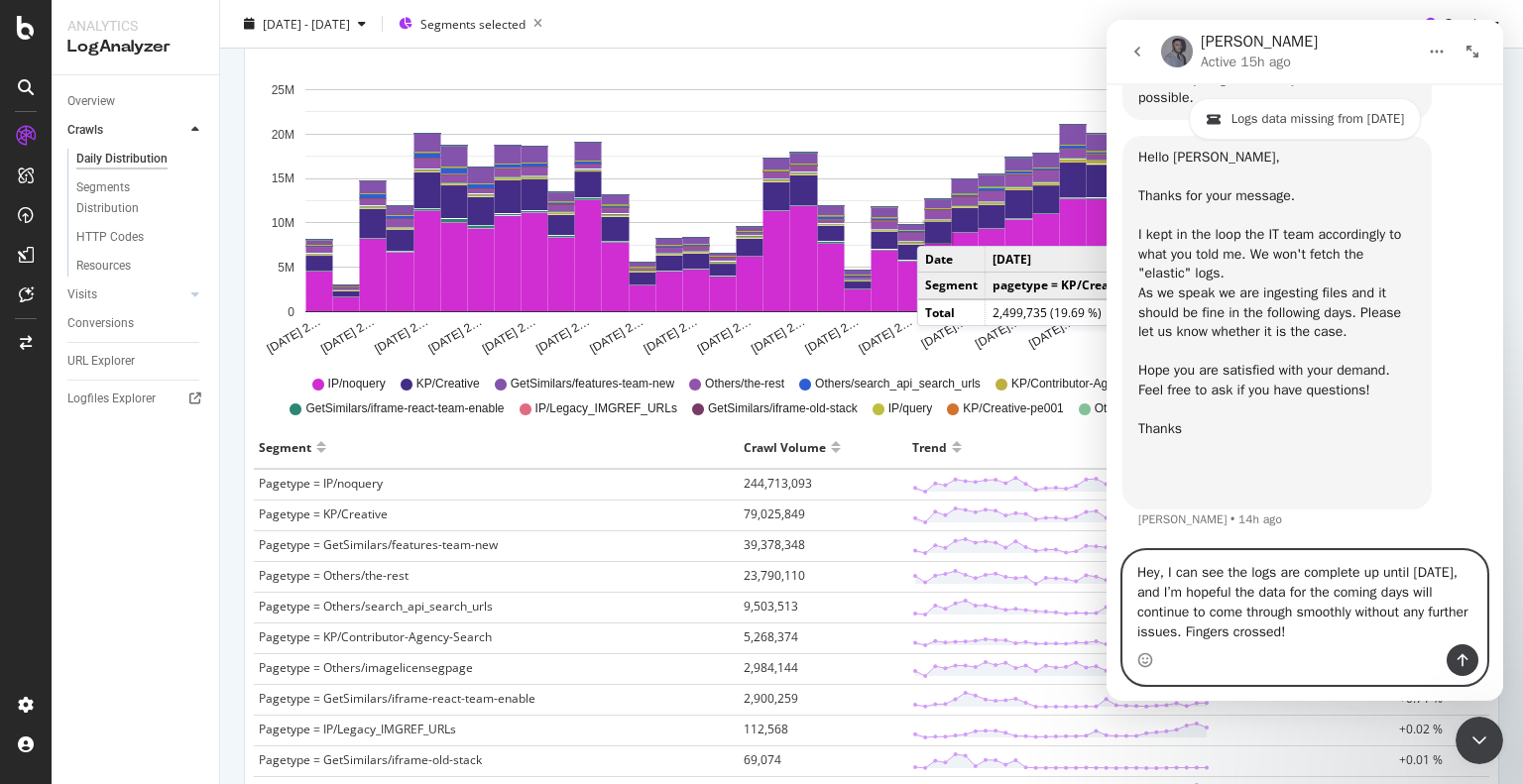 scroll, scrollTop: 0, scrollLeft: 0, axis: both 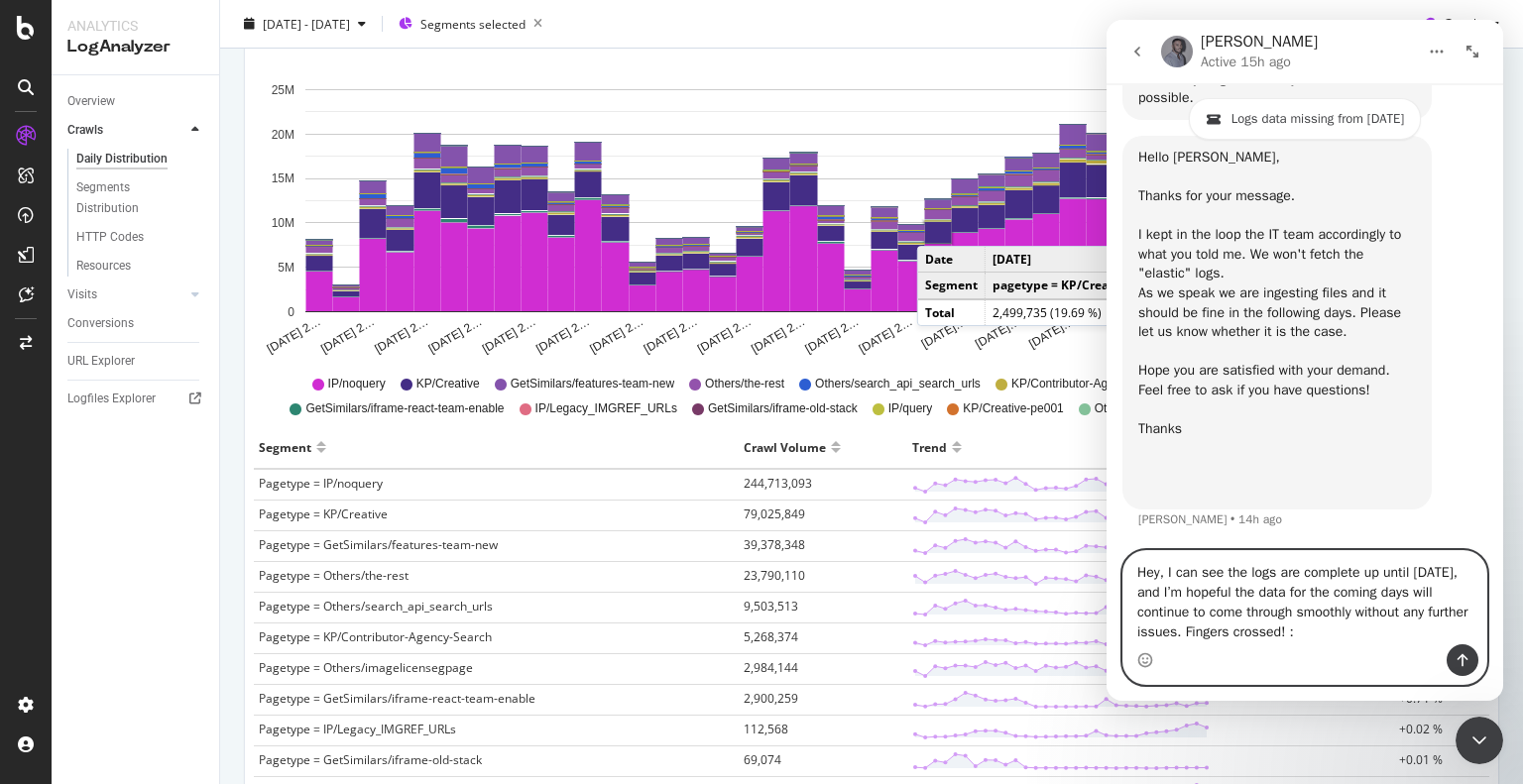 type on "Hey, I can see the logs are complete up until [DATE], and I’m hopeful the data for the coming days will continue to come through smoothly without any further issues. Fingers crossed! :)" 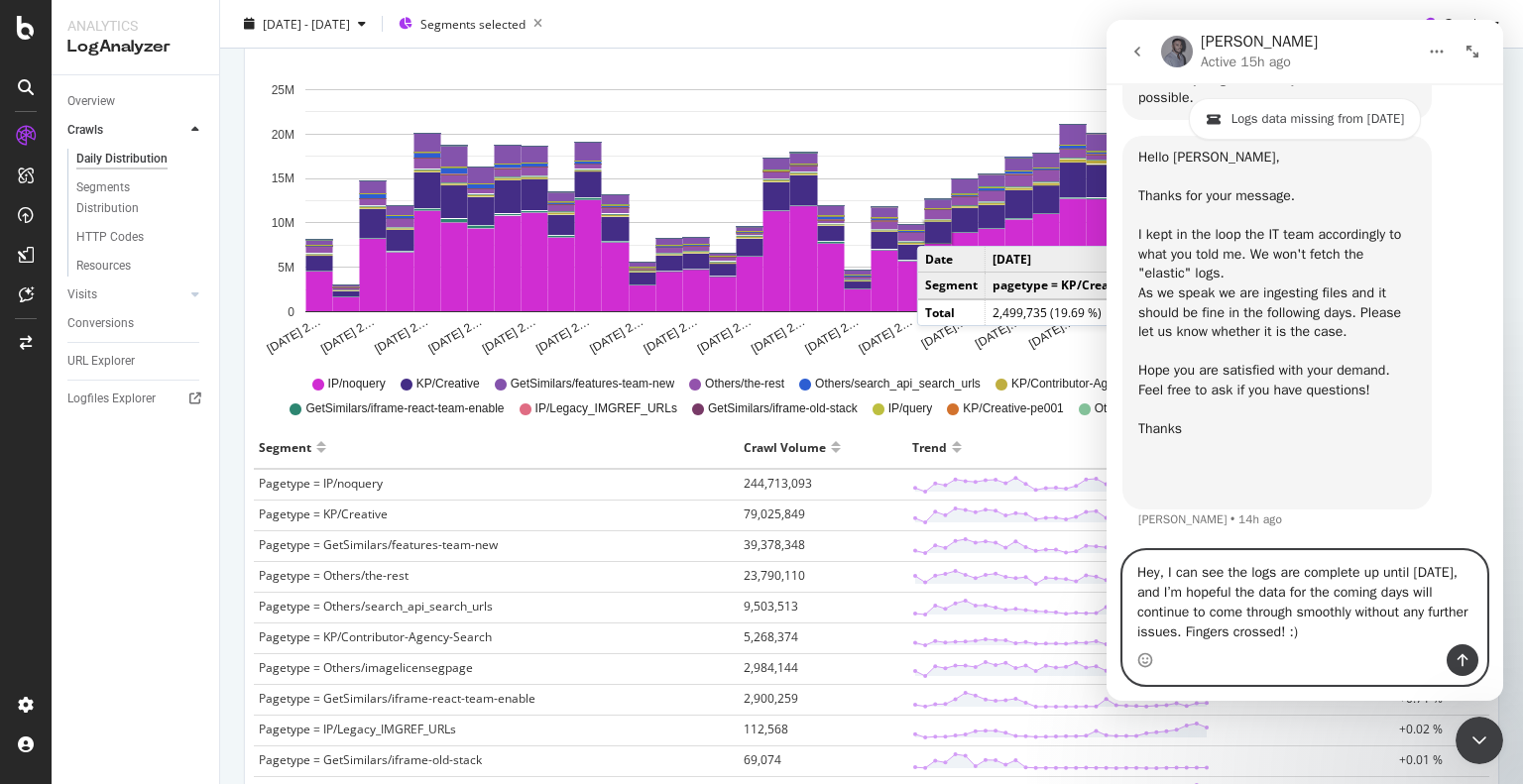 type 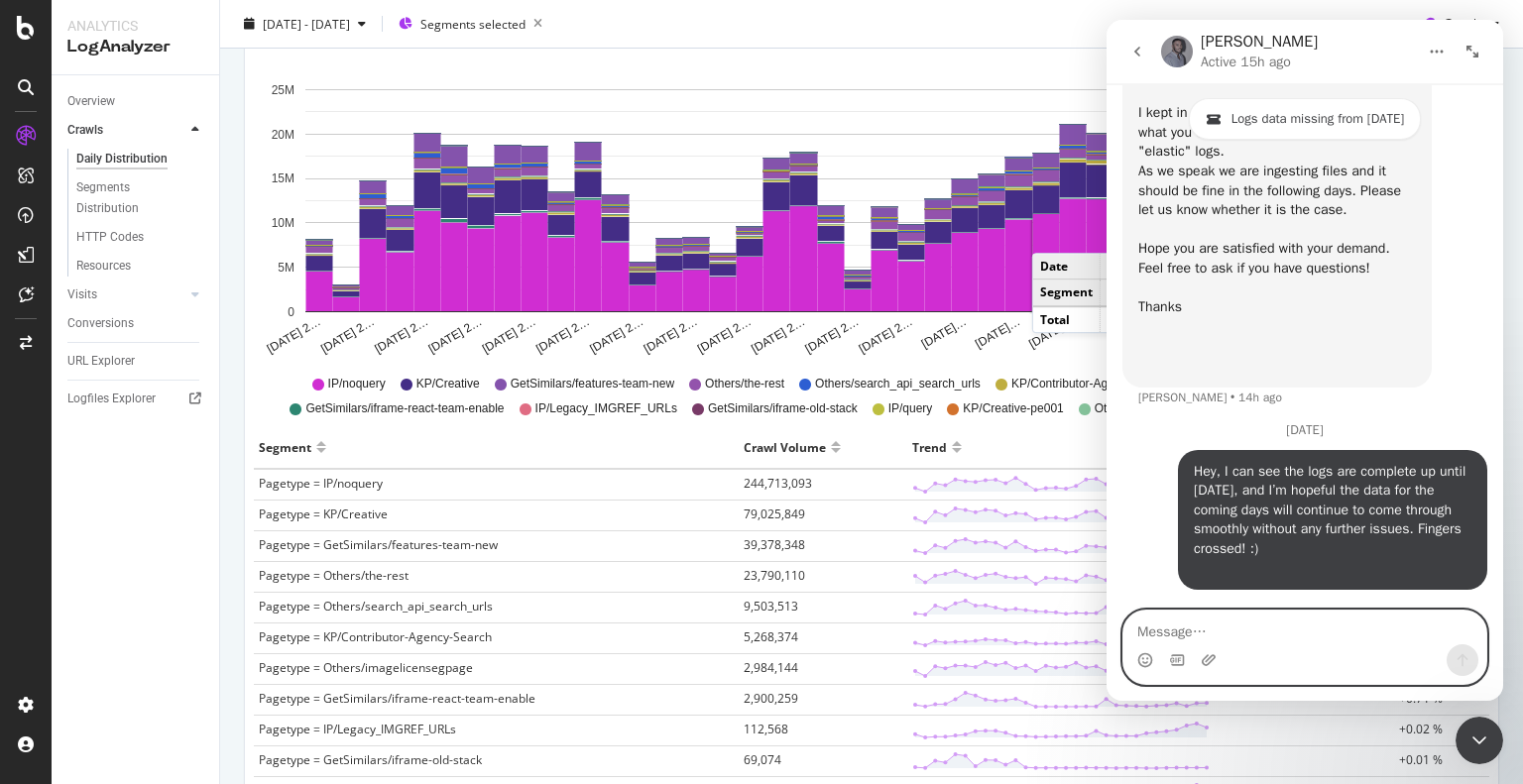 scroll, scrollTop: 5455, scrollLeft: 0, axis: vertical 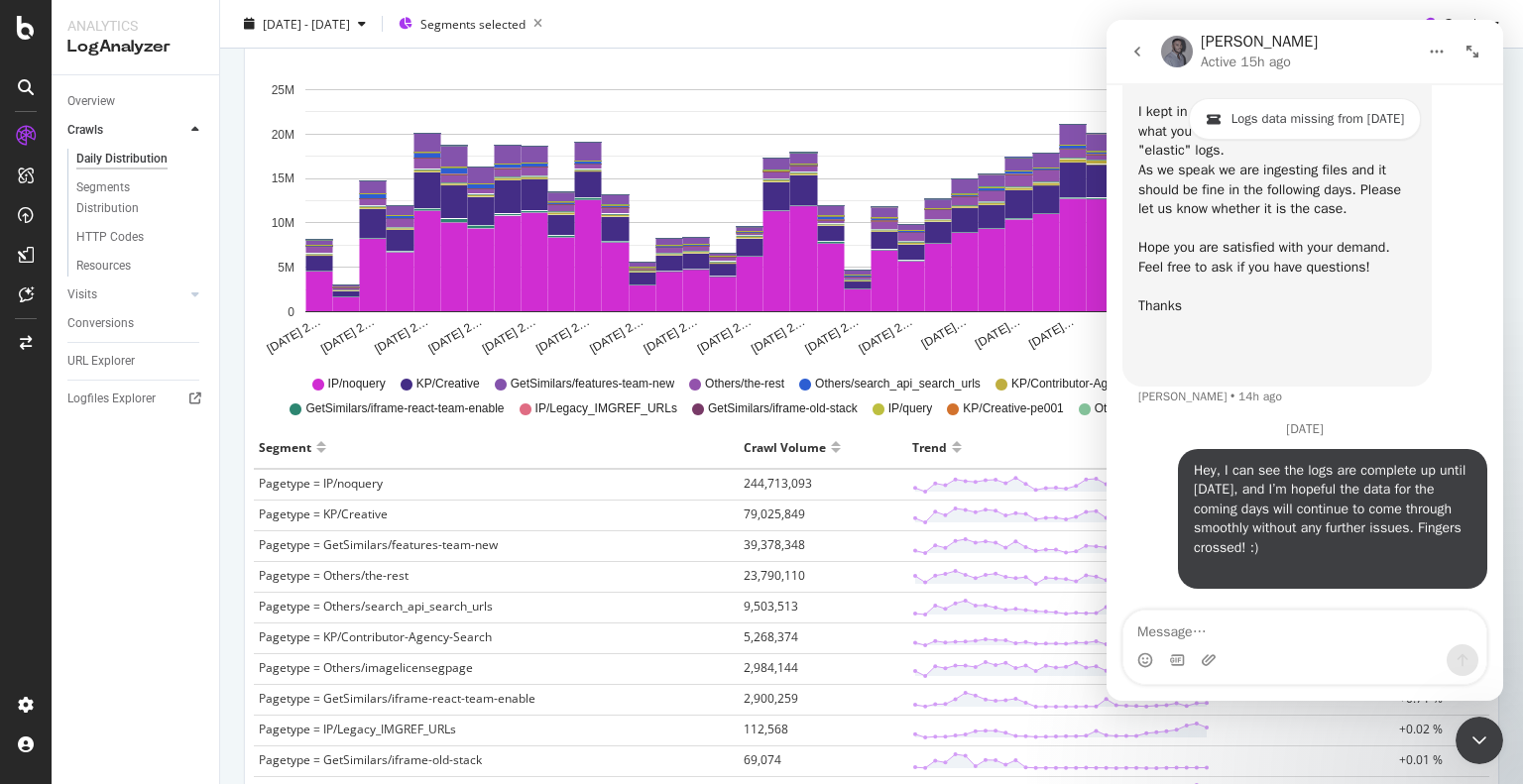 click 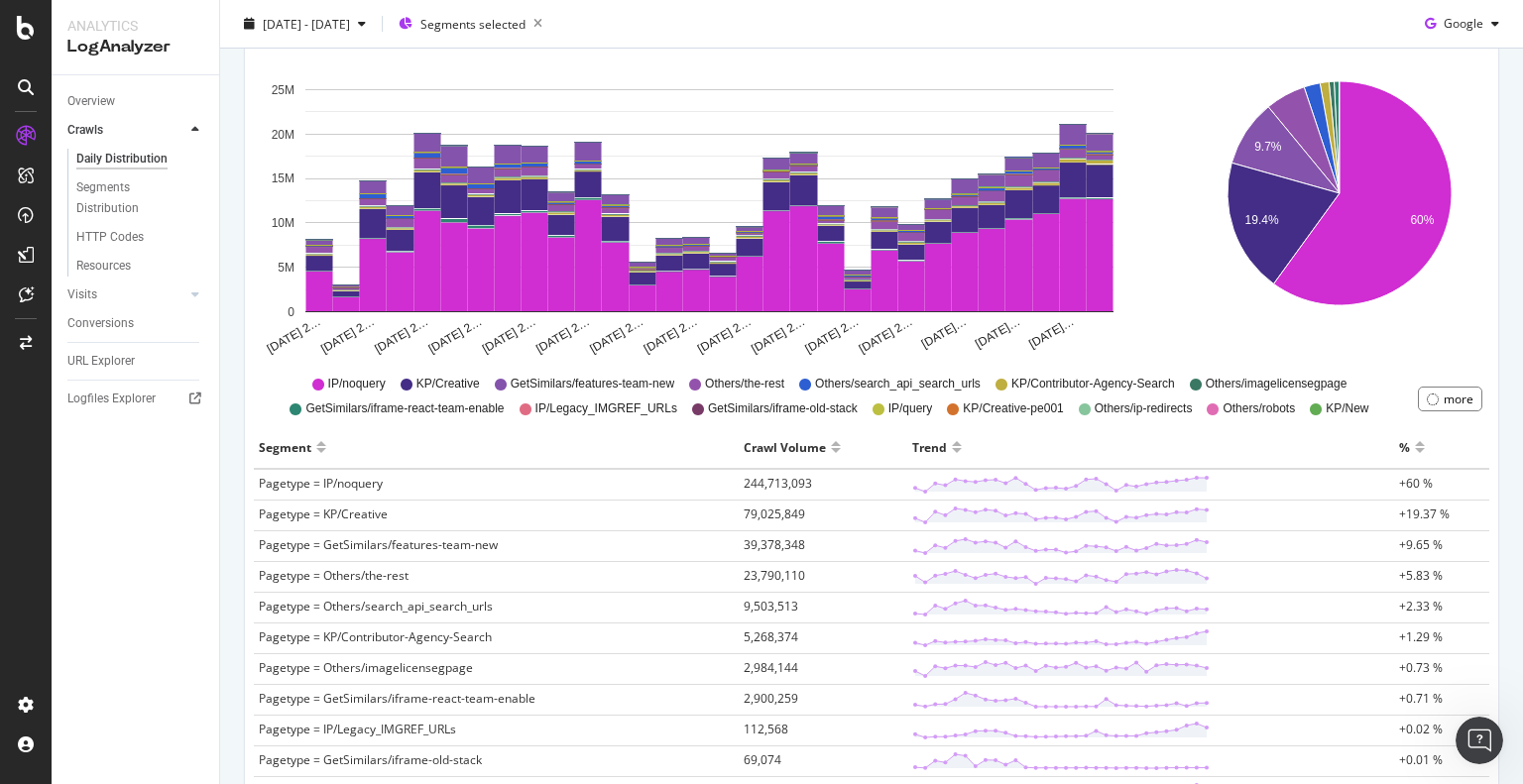 scroll, scrollTop: 0, scrollLeft: 0, axis: both 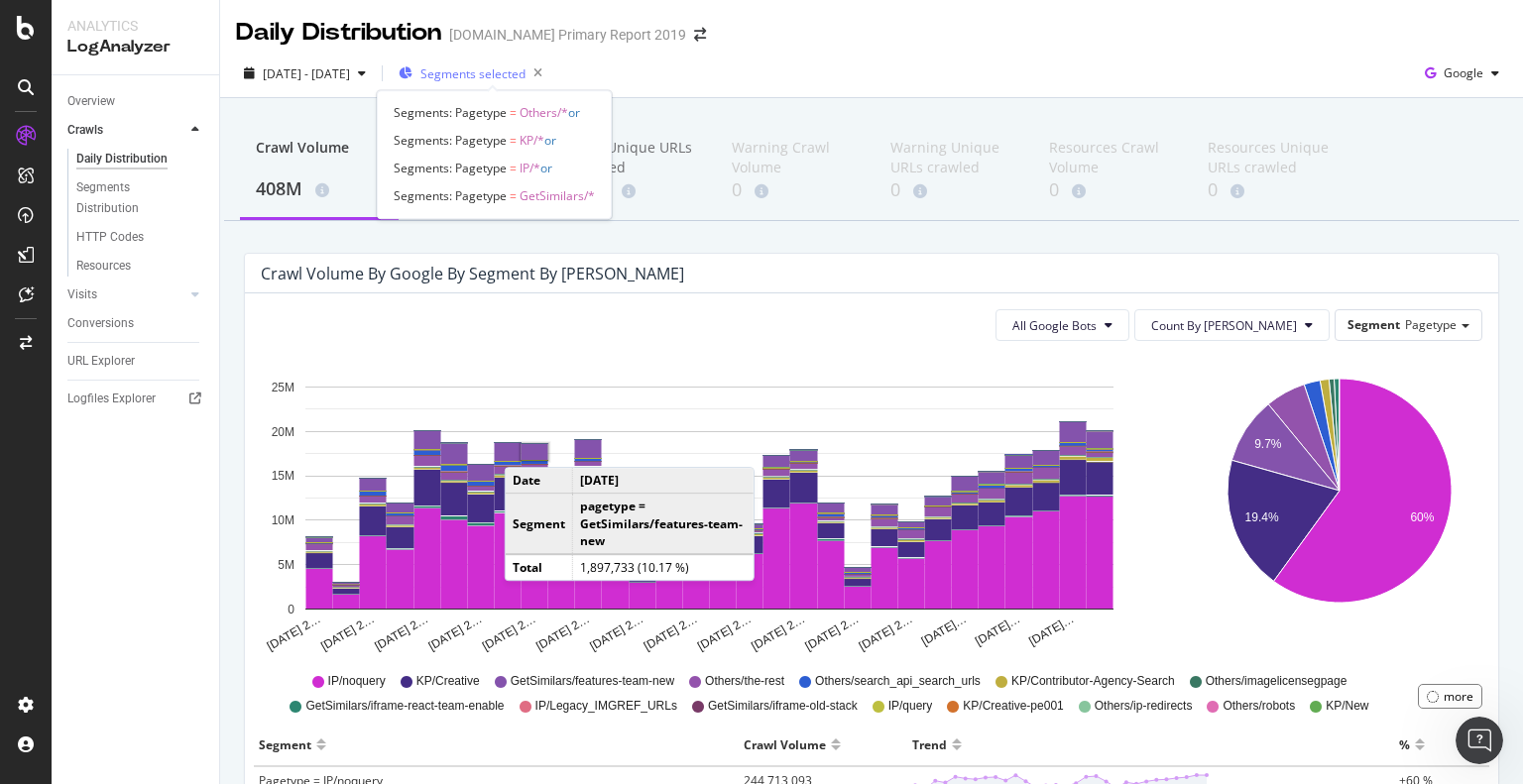 click on "Segments selected" at bounding box center [473, 73] 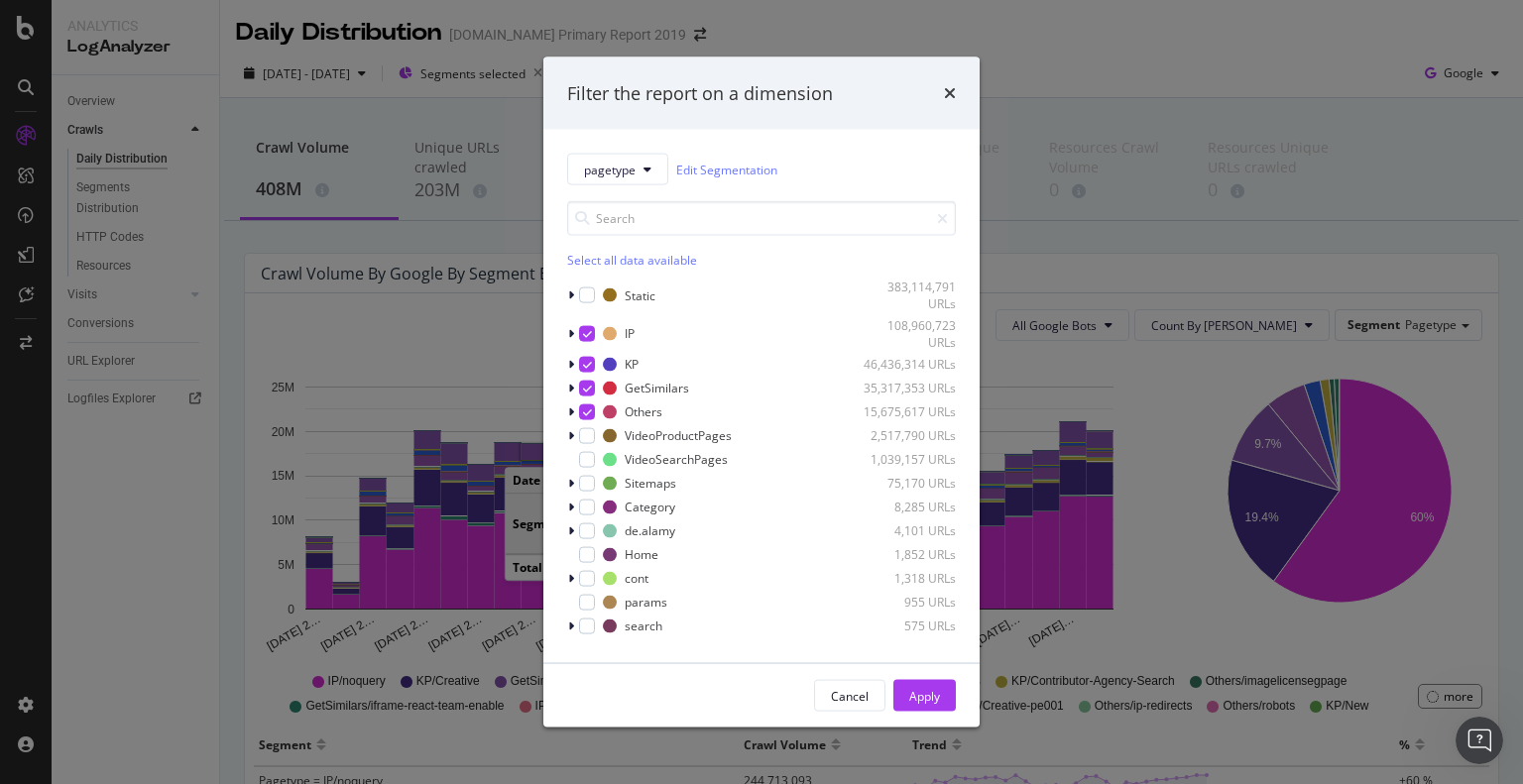click on "Filter the report on a dimension" at bounding box center (762, 93) 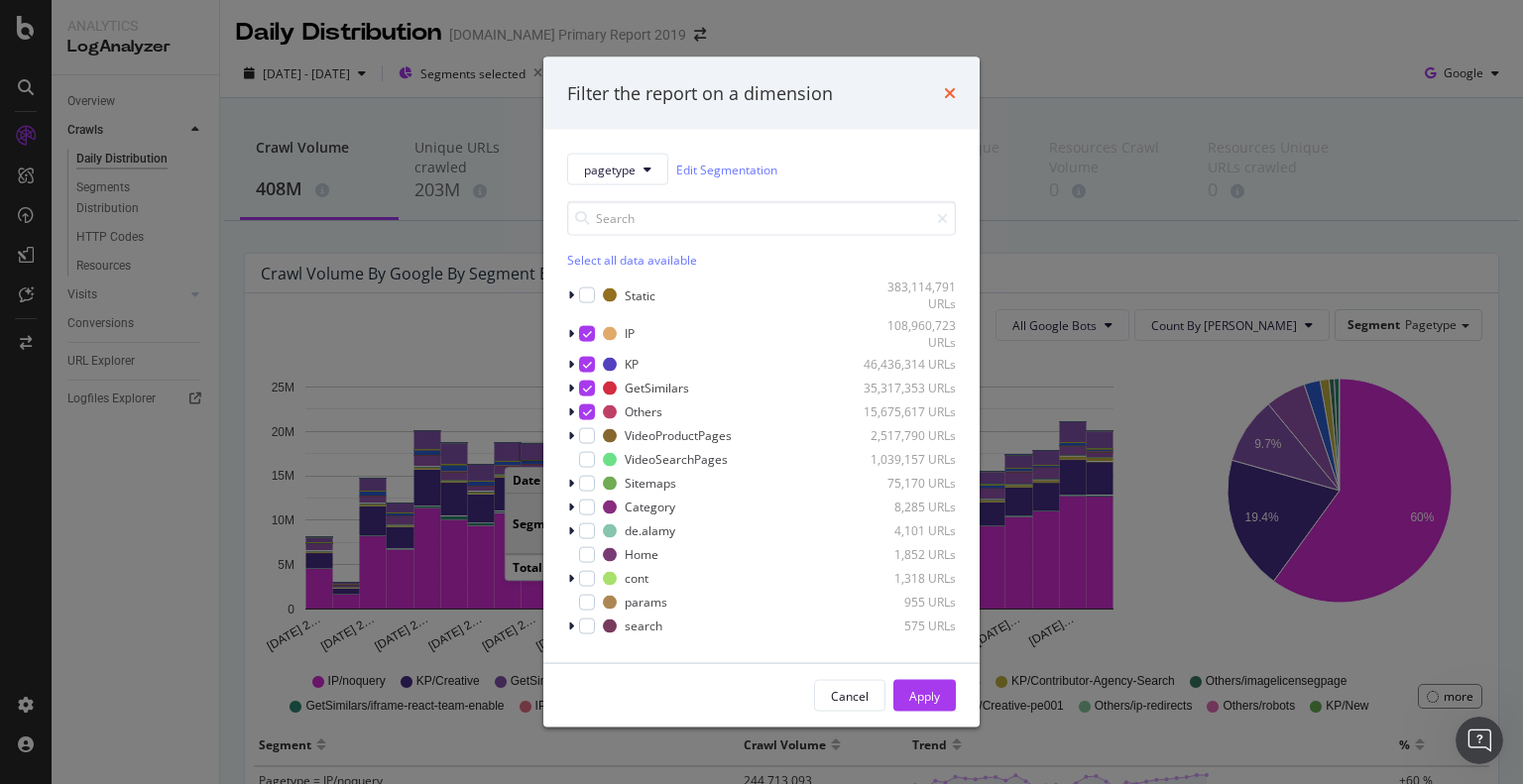 click at bounding box center [950, 93] 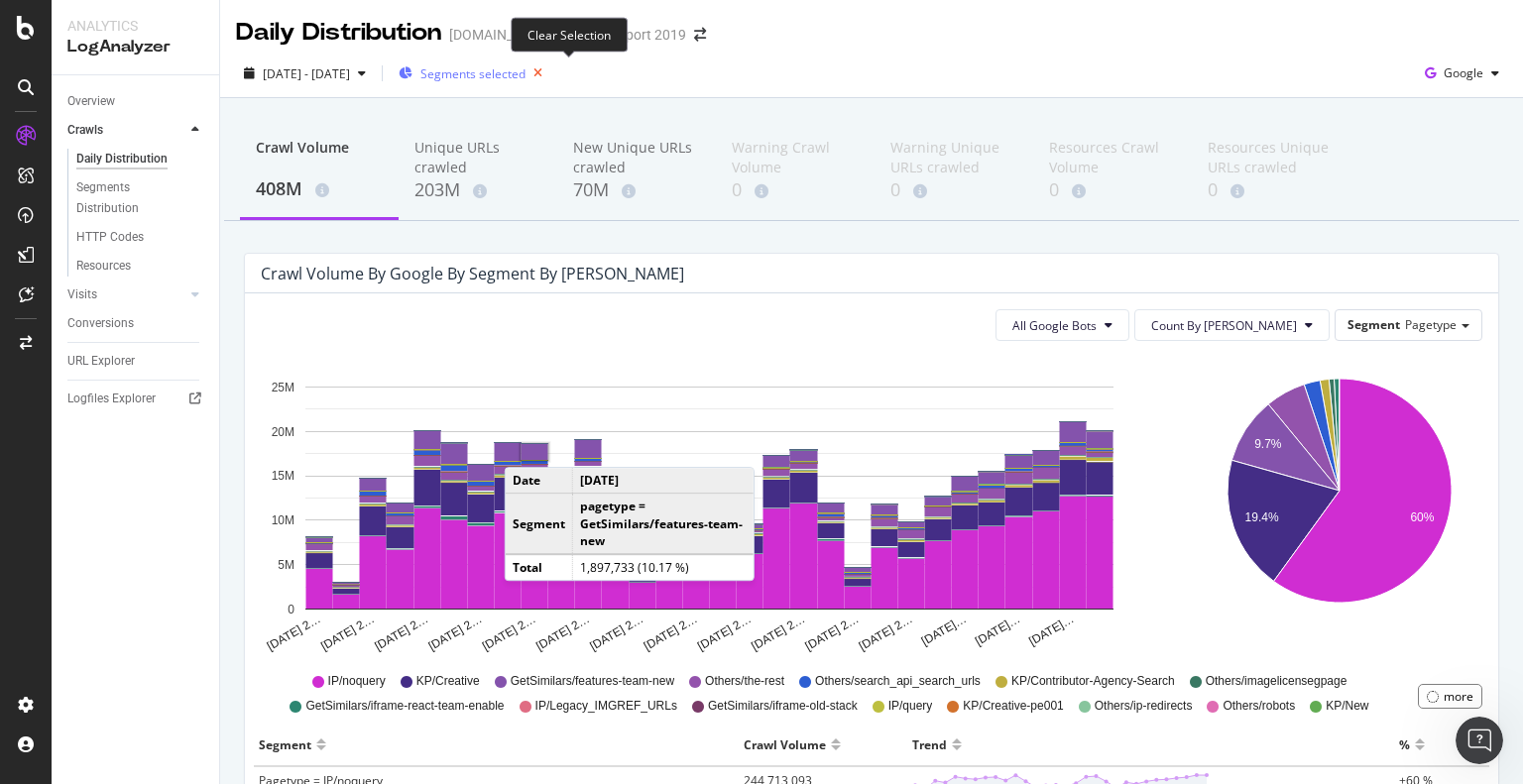 click at bounding box center [537, 73] 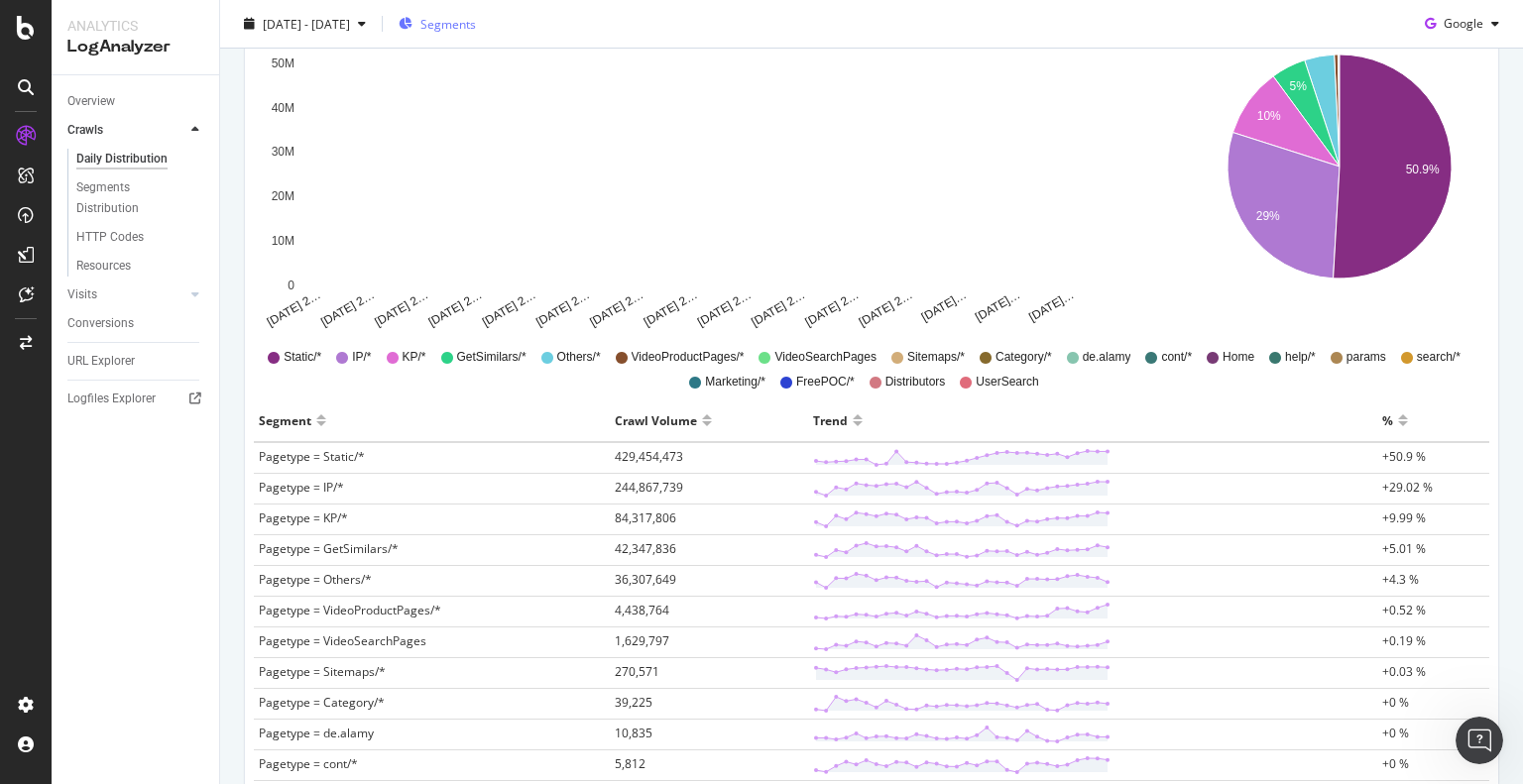 scroll, scrollTop: 522, scrollLeft: 0, axis: vertical 